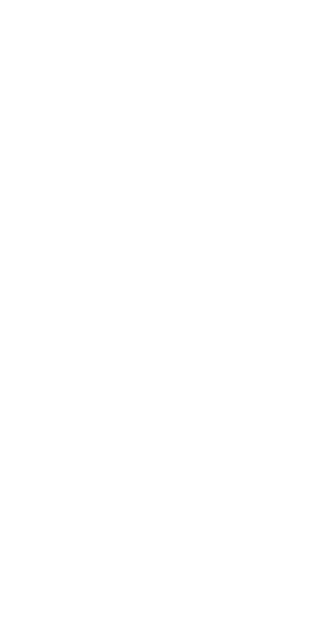 scroll, scrollTop: 0, scrollLeft: 0, axis: both 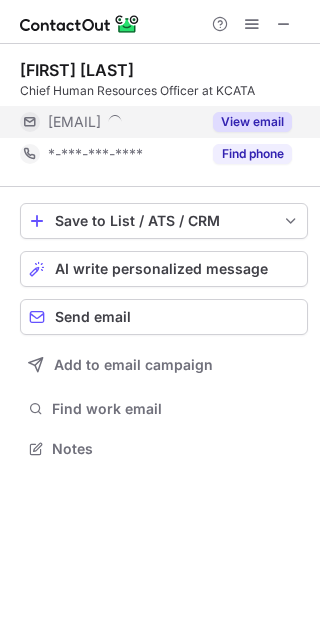 click on "View email" at bounding box center (252, 122) 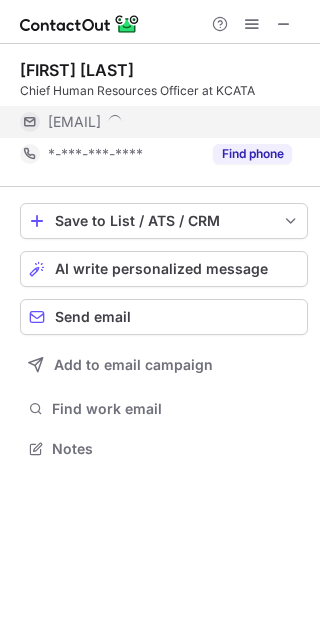 scroll, scrollTop: 9, scrollLeft: 10, axis: both 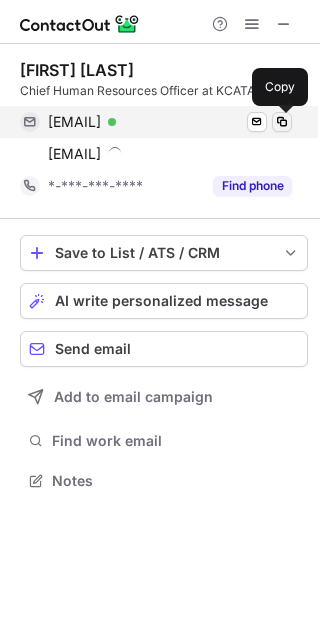 click at bounding box center (282, 122) 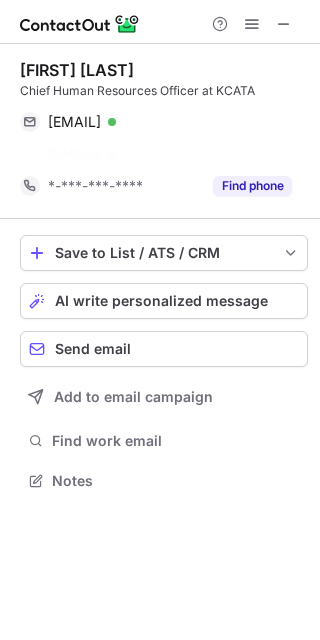 scroll, scrollTop: 434, scrollLeft: 320, axis: both 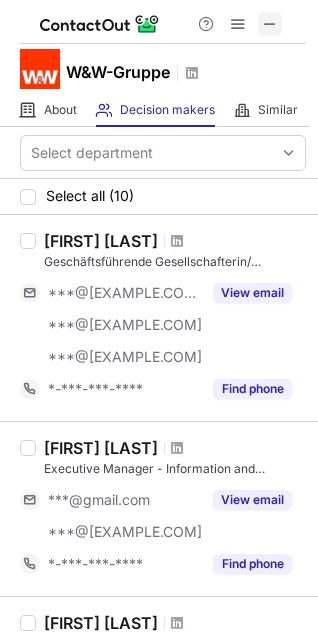 click at bounding box center [270, 24] 